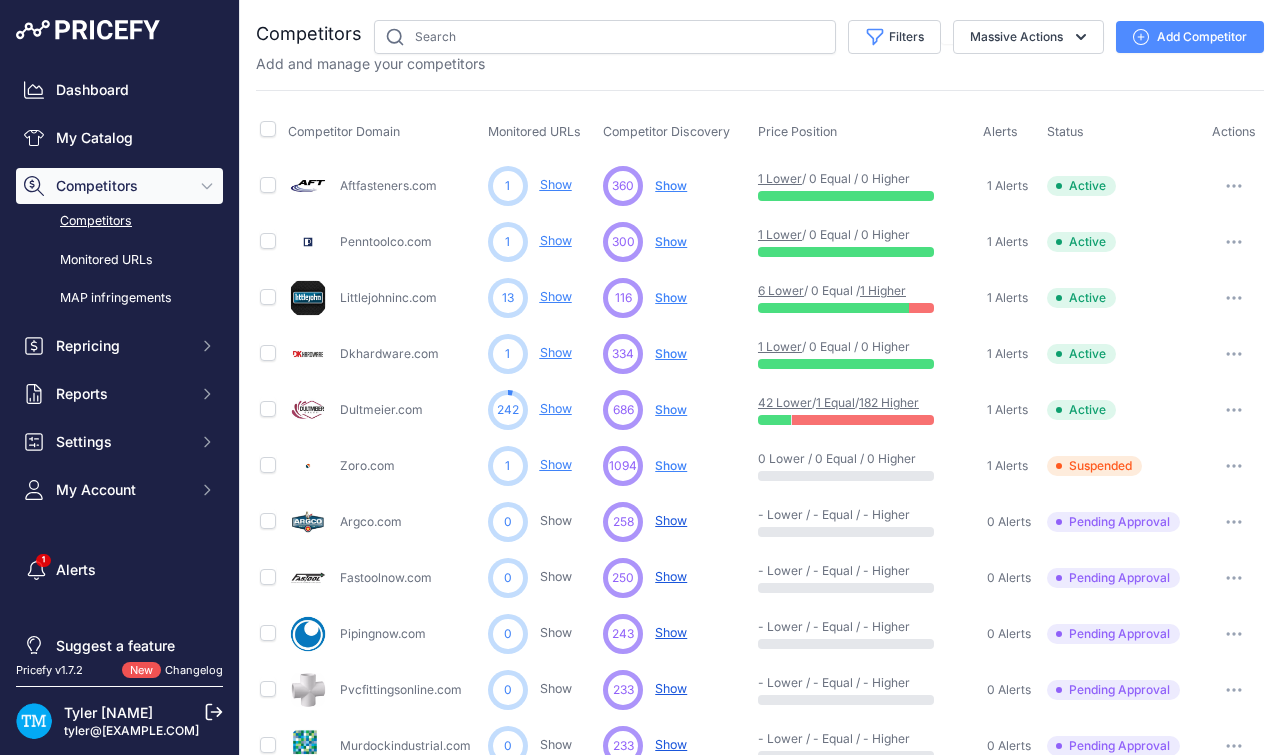 scroll, scrollTop: 0, scrollLeft: 0, axis: both 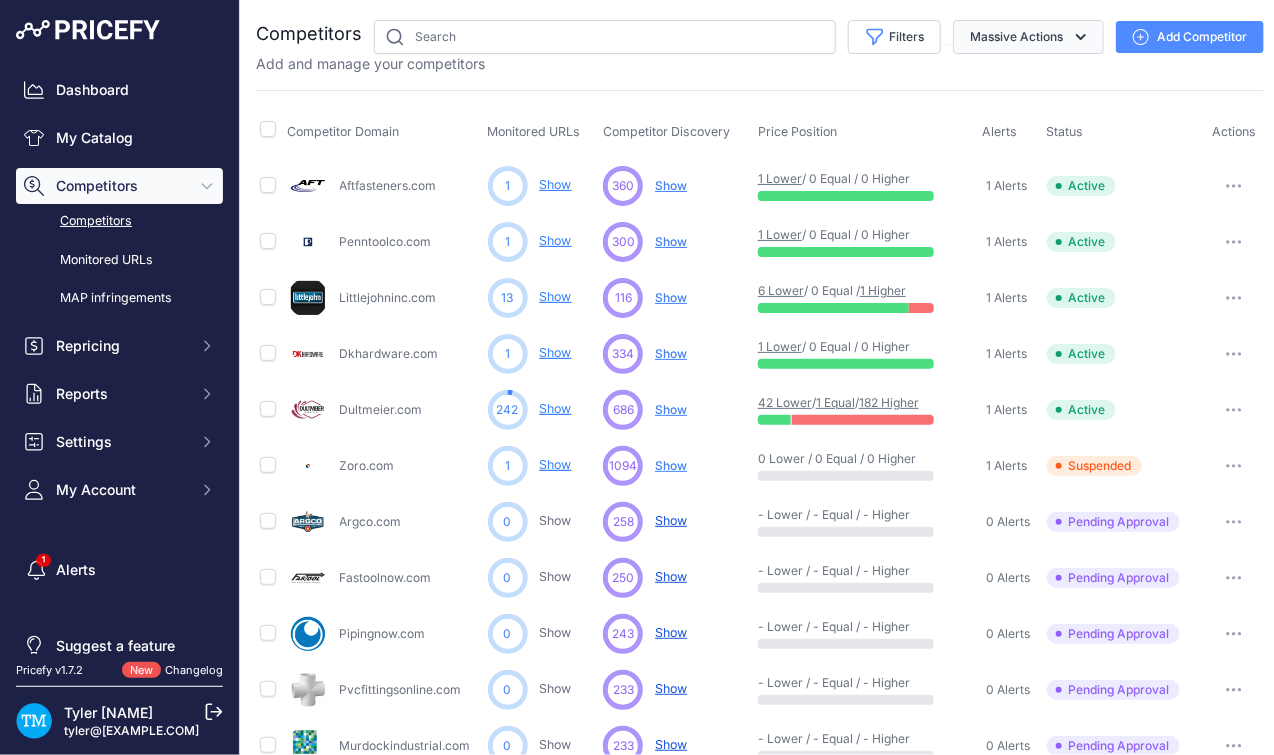 click at bounding box center (1081, 37) 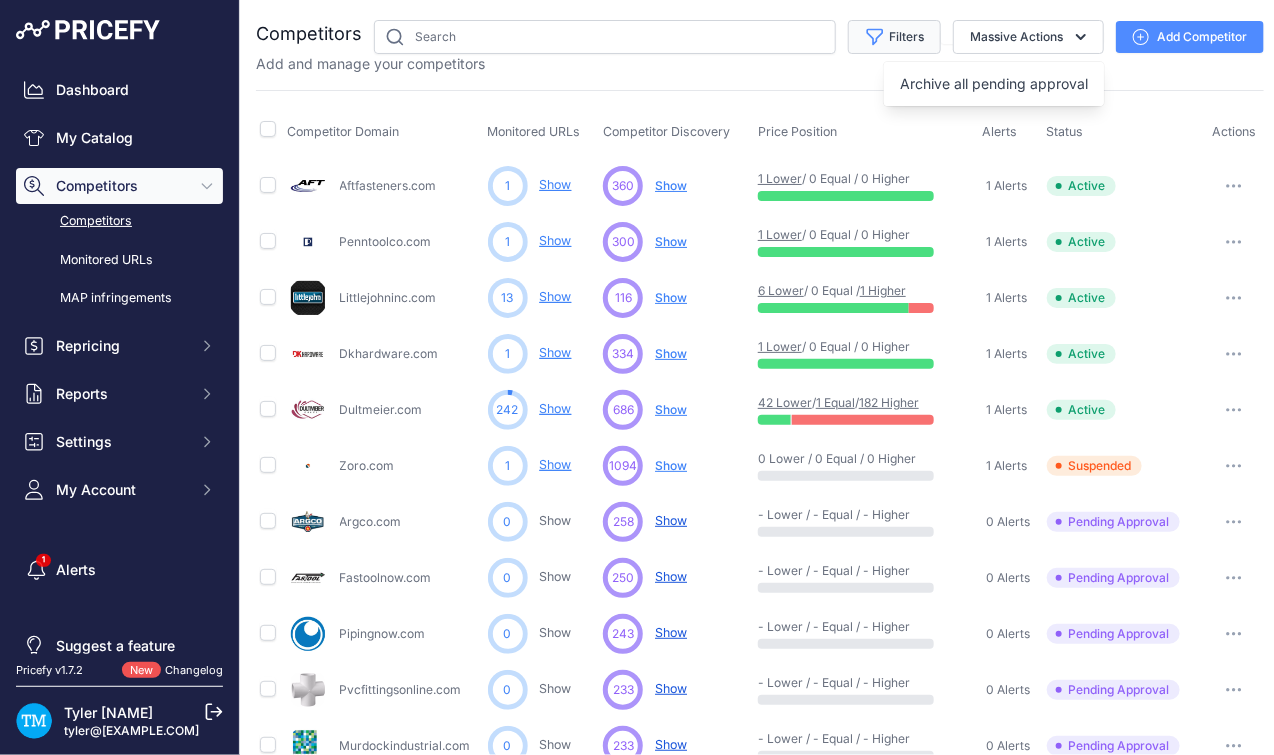 click on "Filters" at bounding box center [894, 37] 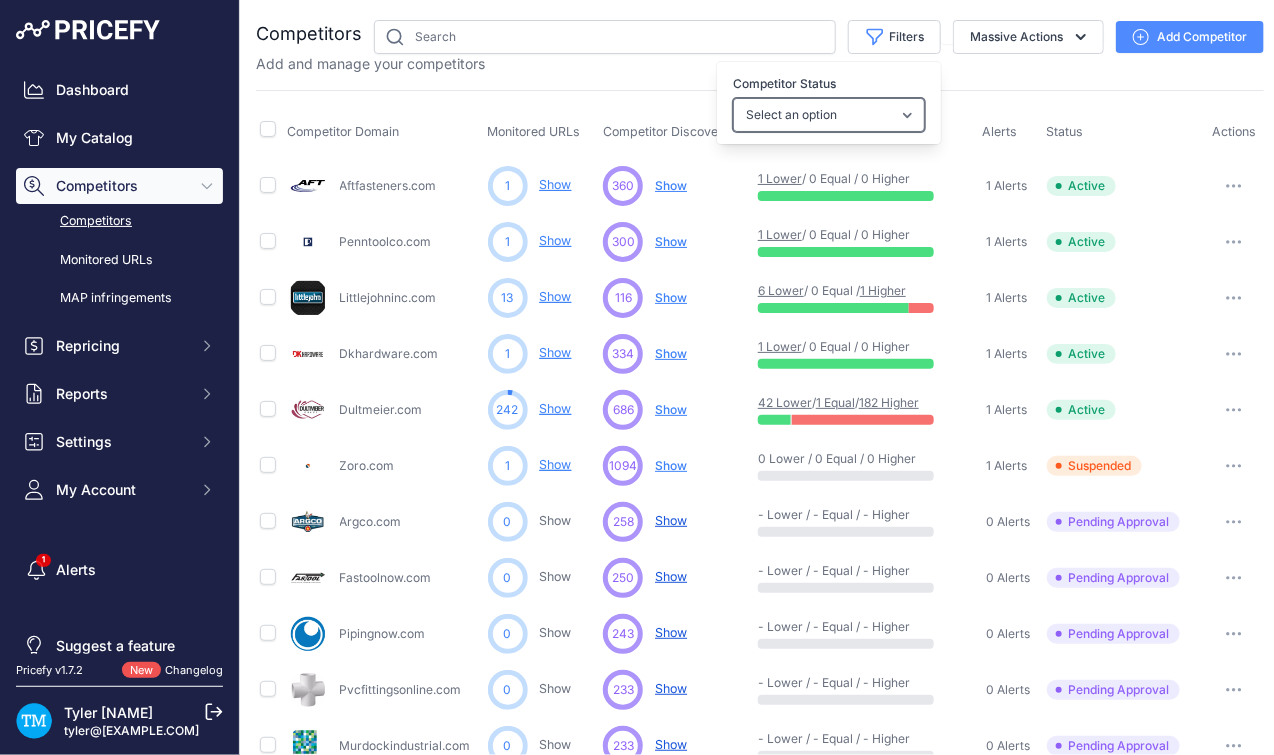 click on "Select an option
Active
Disabled
Update Profile
Pending Approval
Hidden
Archived" at bounding box center [829, 115] 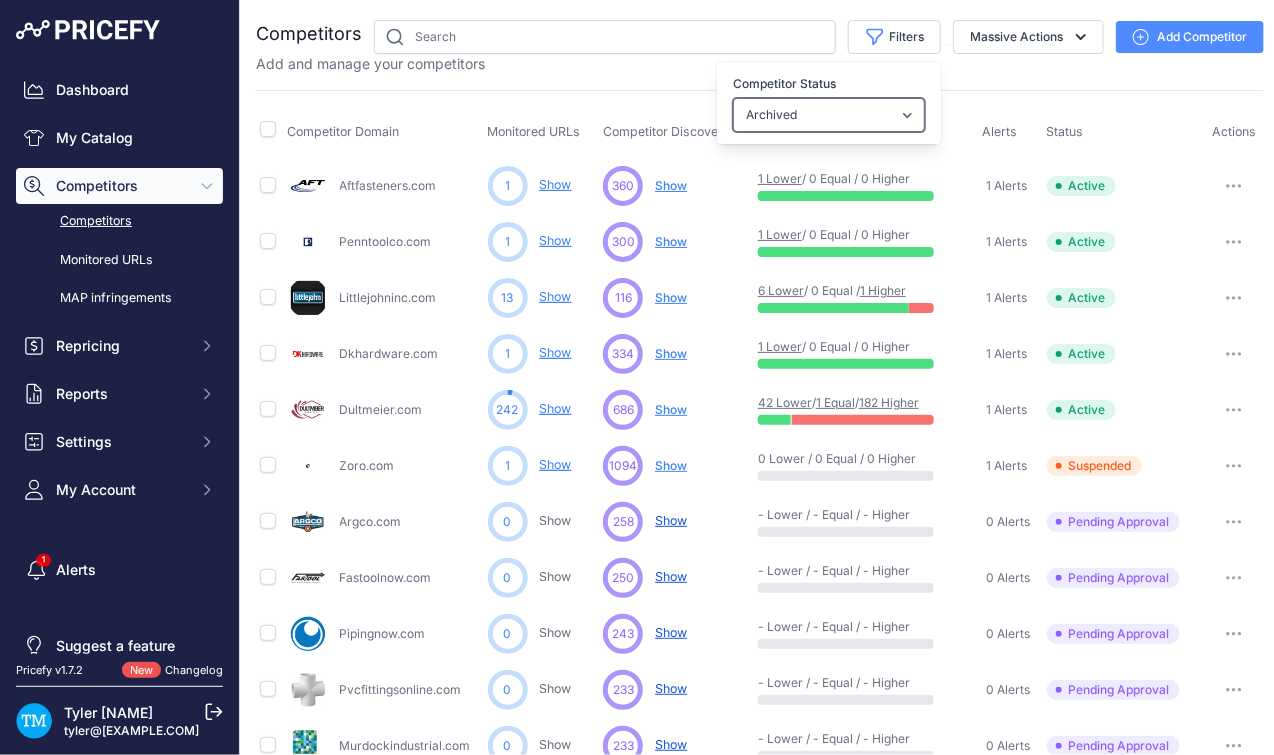 click on "Select an option
Active
Disabled
Update Profile
Pending Approval
Hidden
Archived" at bounding box center (829, 115) 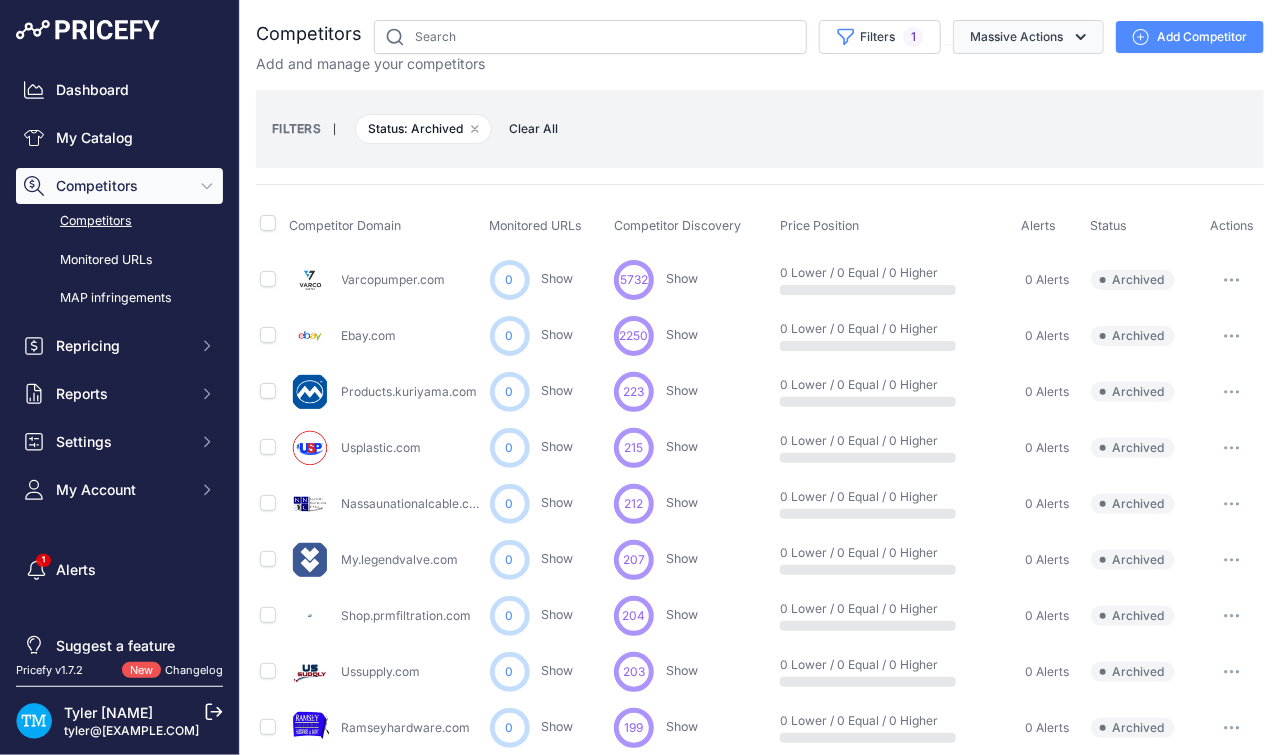 click on "Massive Actions" at bounding box center [1028, 37] 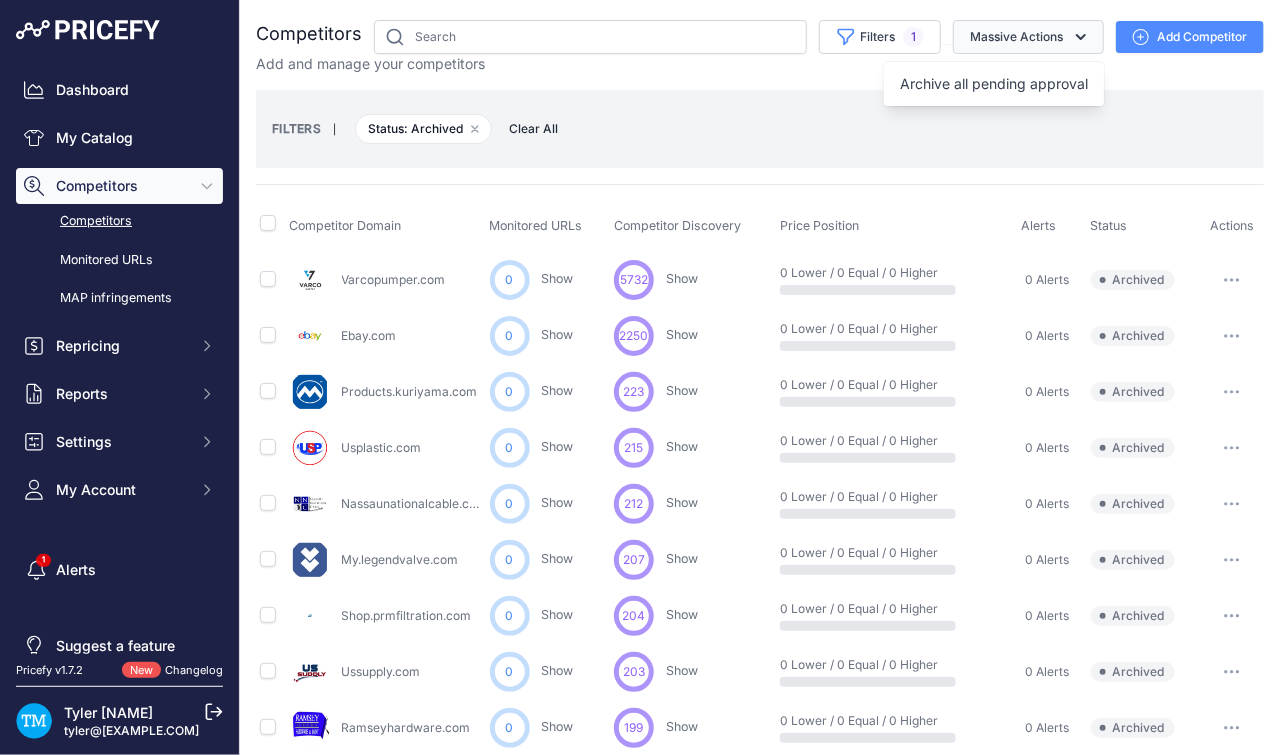 click at bounding box center [1081, 37] 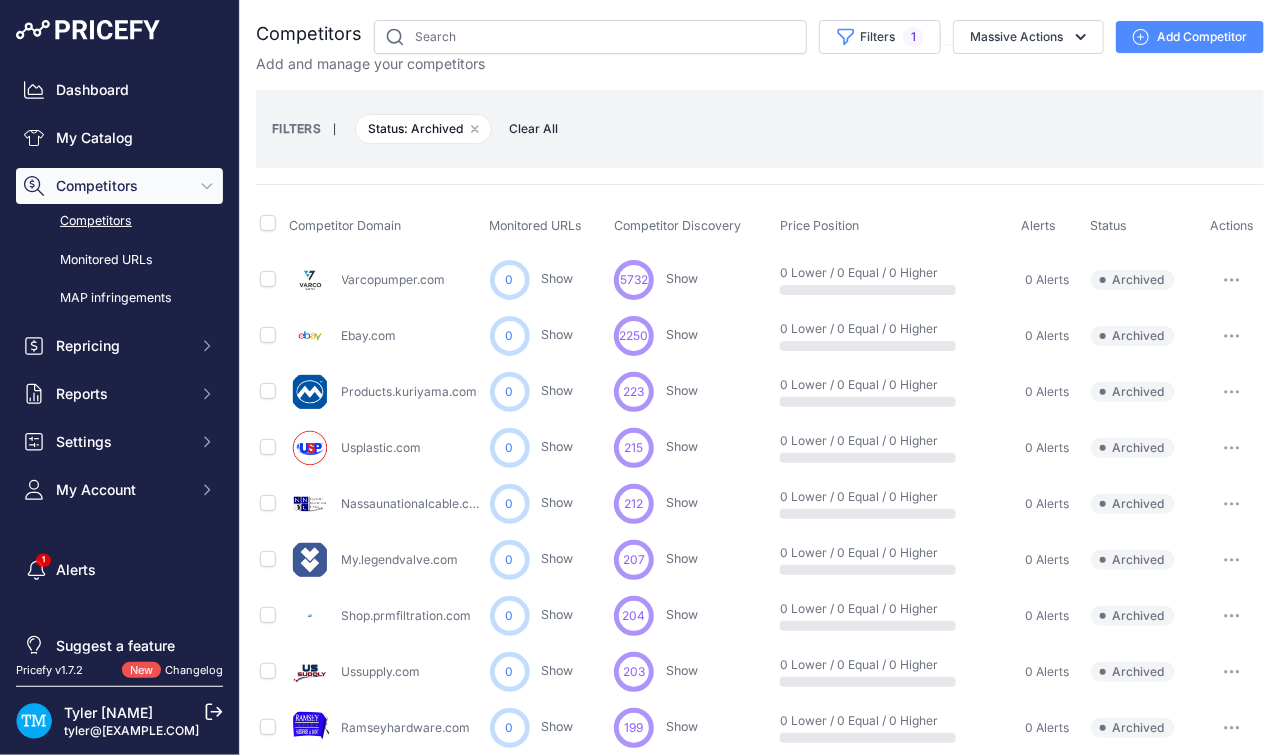 click on "FILTERS |
Status:
Archived
Remove filter option
Clear All" at bounding box center [760, 129] 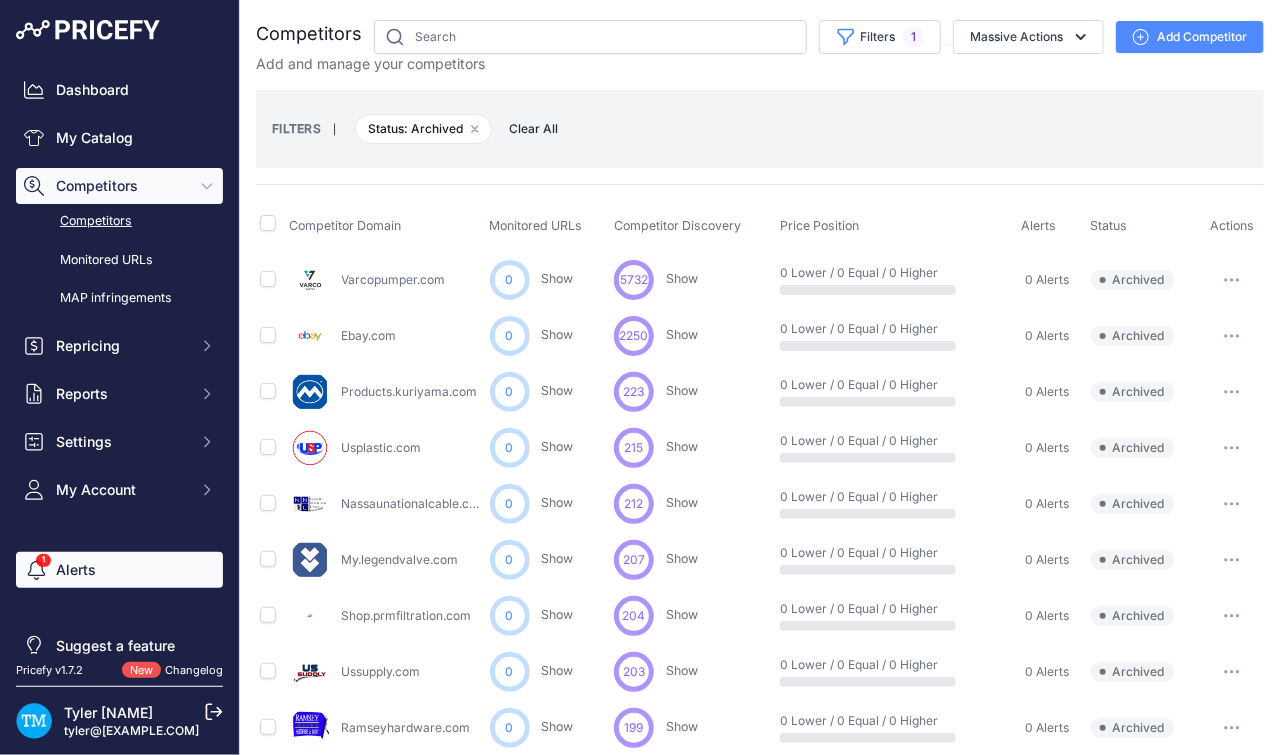 click on "Alerts" at bounding box center [119, 570] 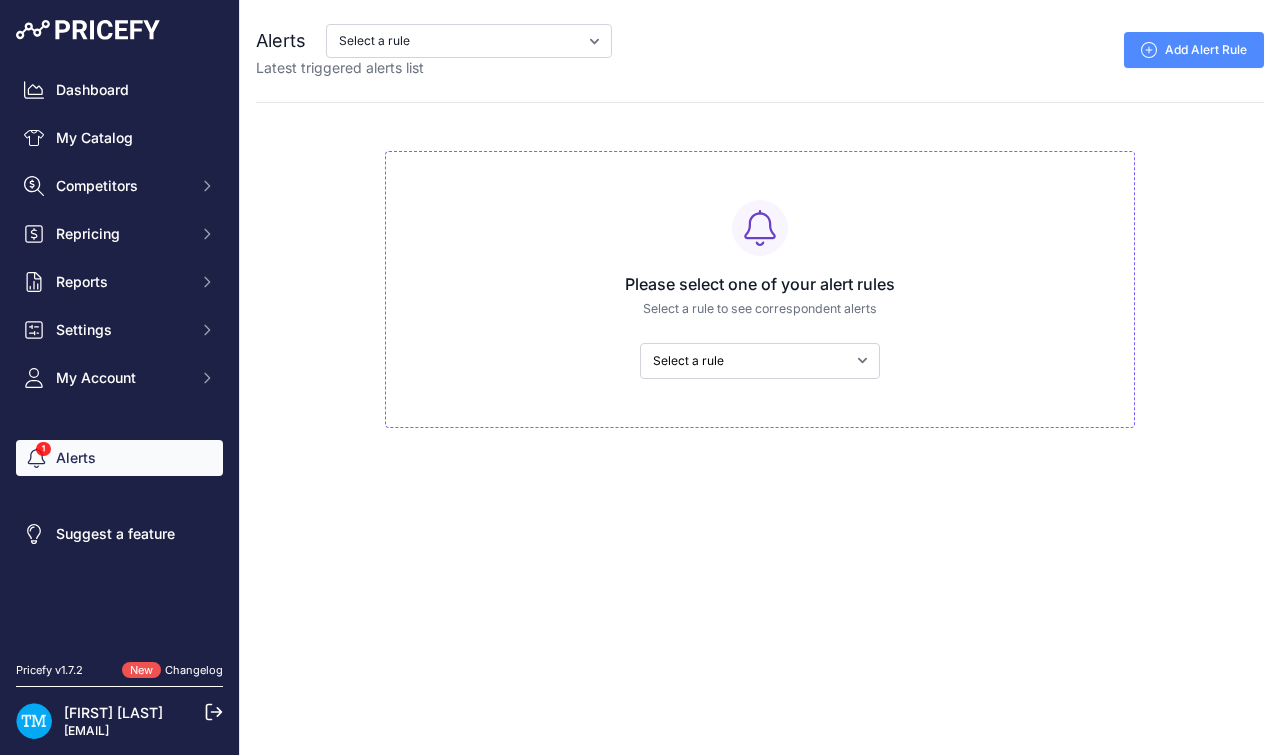 scroll, scrollTop: 0, scrollLeft: 0, axis: both 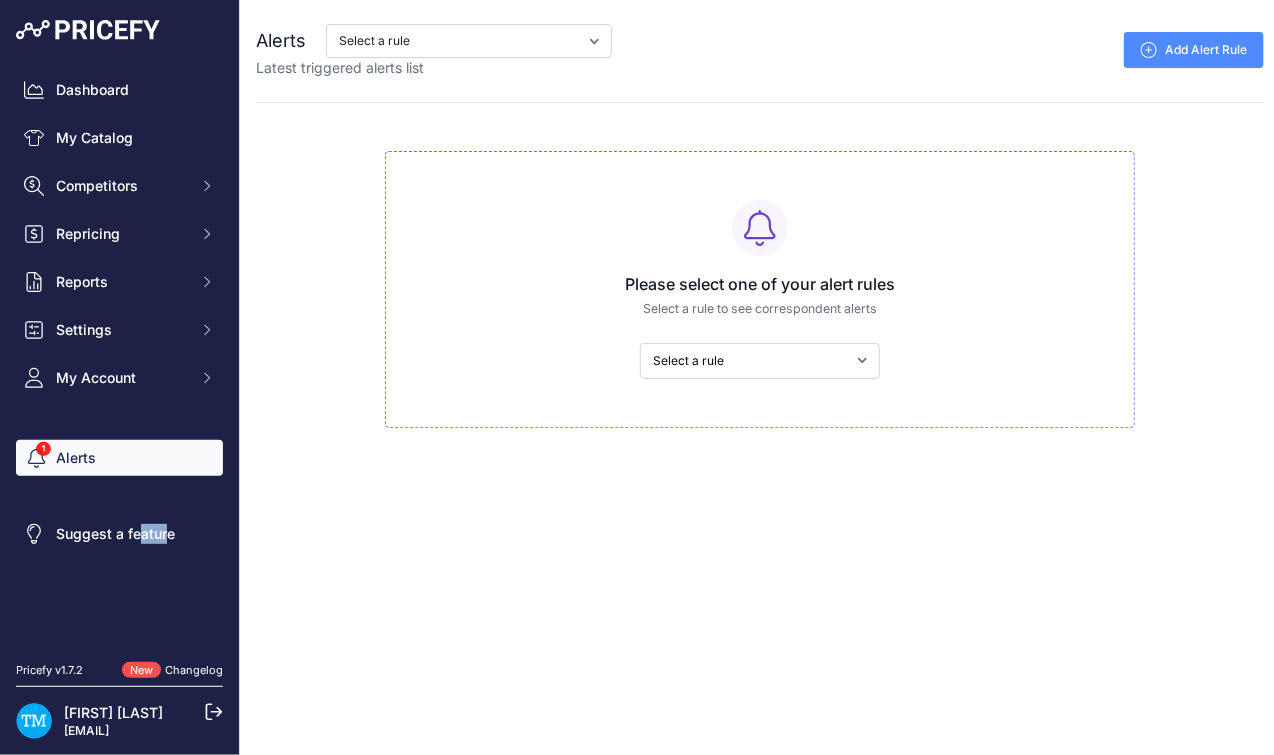 drag, startPoint x: 125, startPoint y: 650, endPoint x: 108, endPoint y: 597, distance: 55.65968 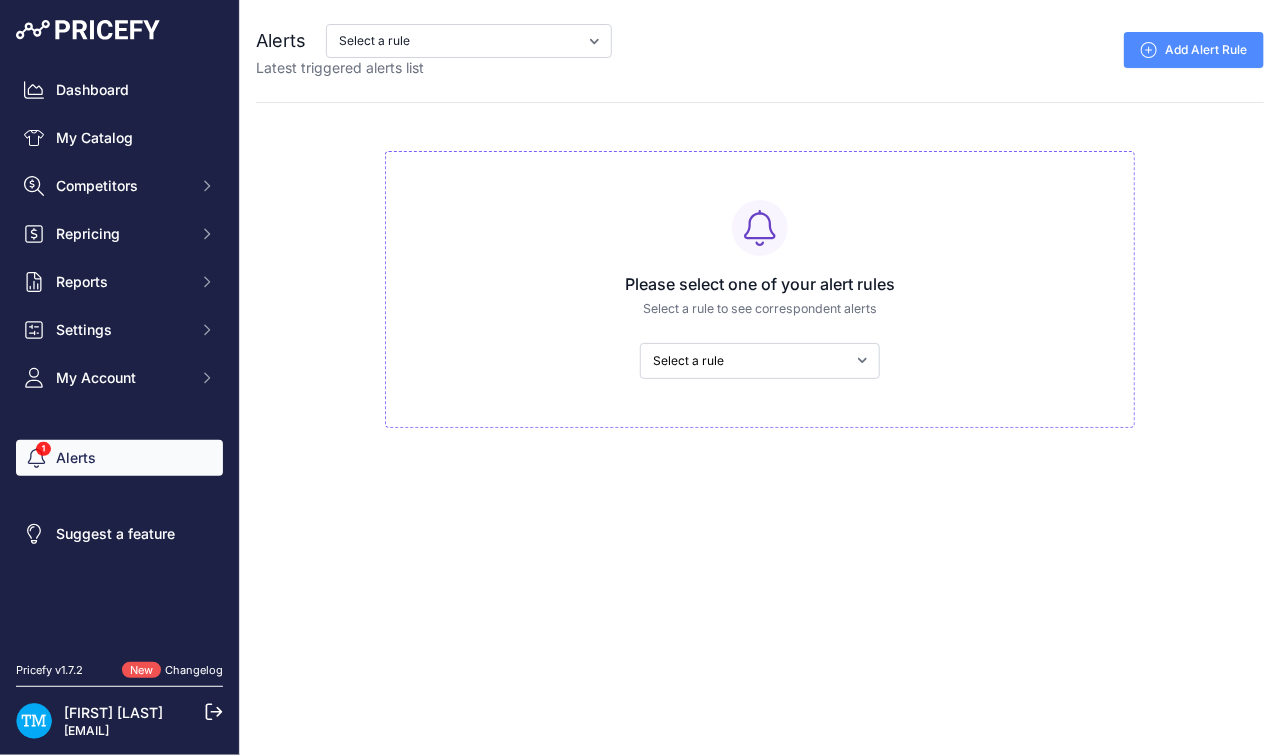 click on "Pricefy v1.7.2" at bounding box center (49, 670) 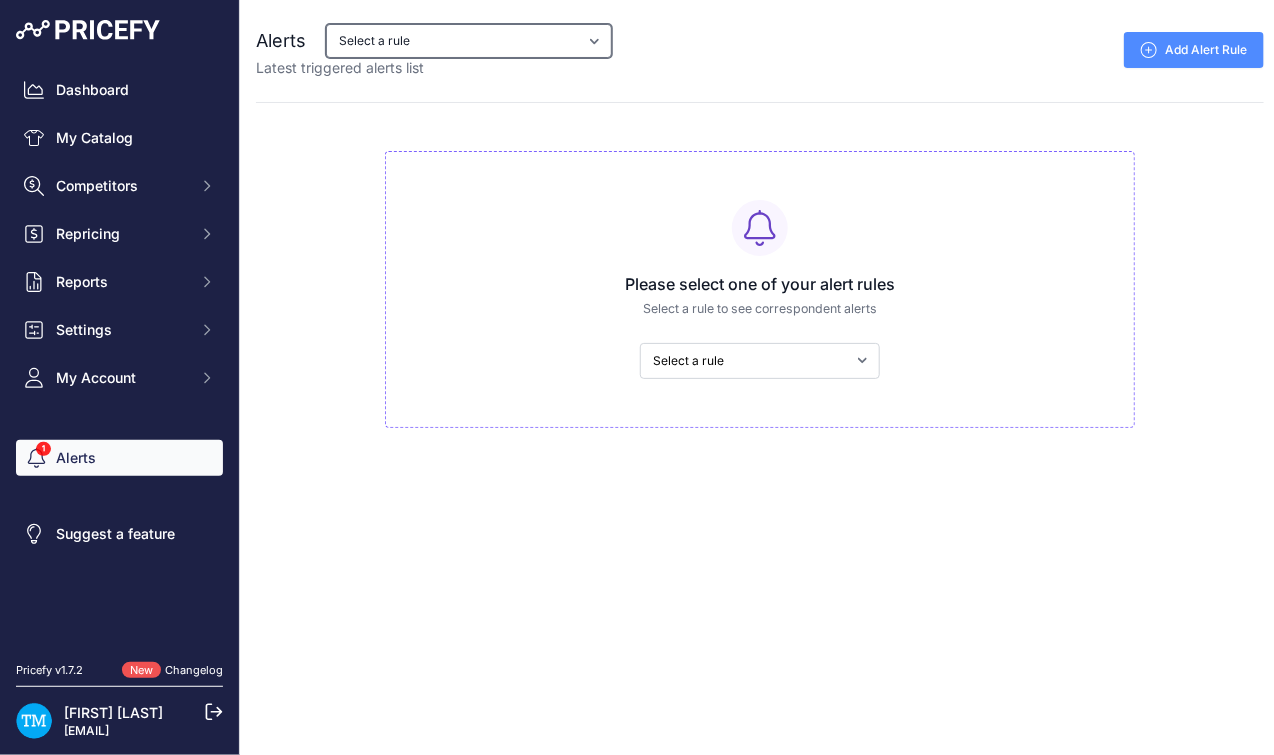 click on "Select a rule
My competitors are 5% cheaper than me" at bounding box center [469, 41] 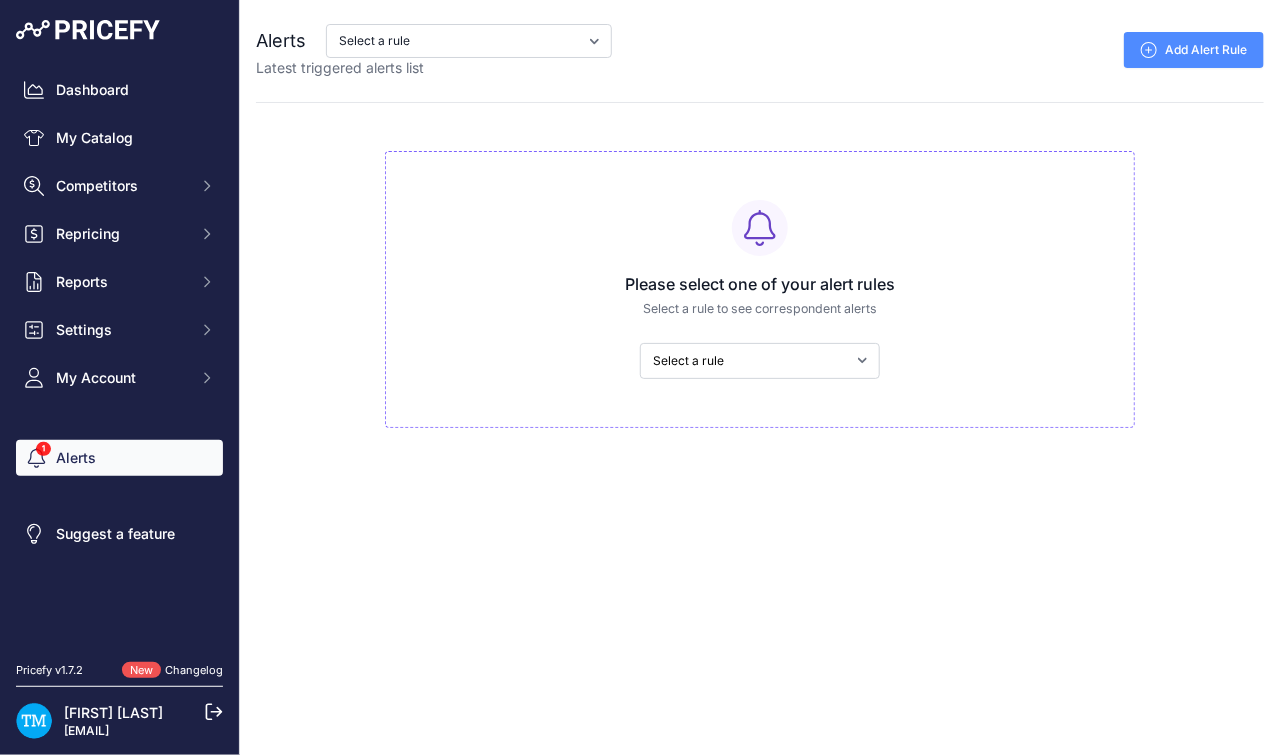 click on "Select a rule
My competitors are 5% cheaper than me" at bounding box center (760, 361) 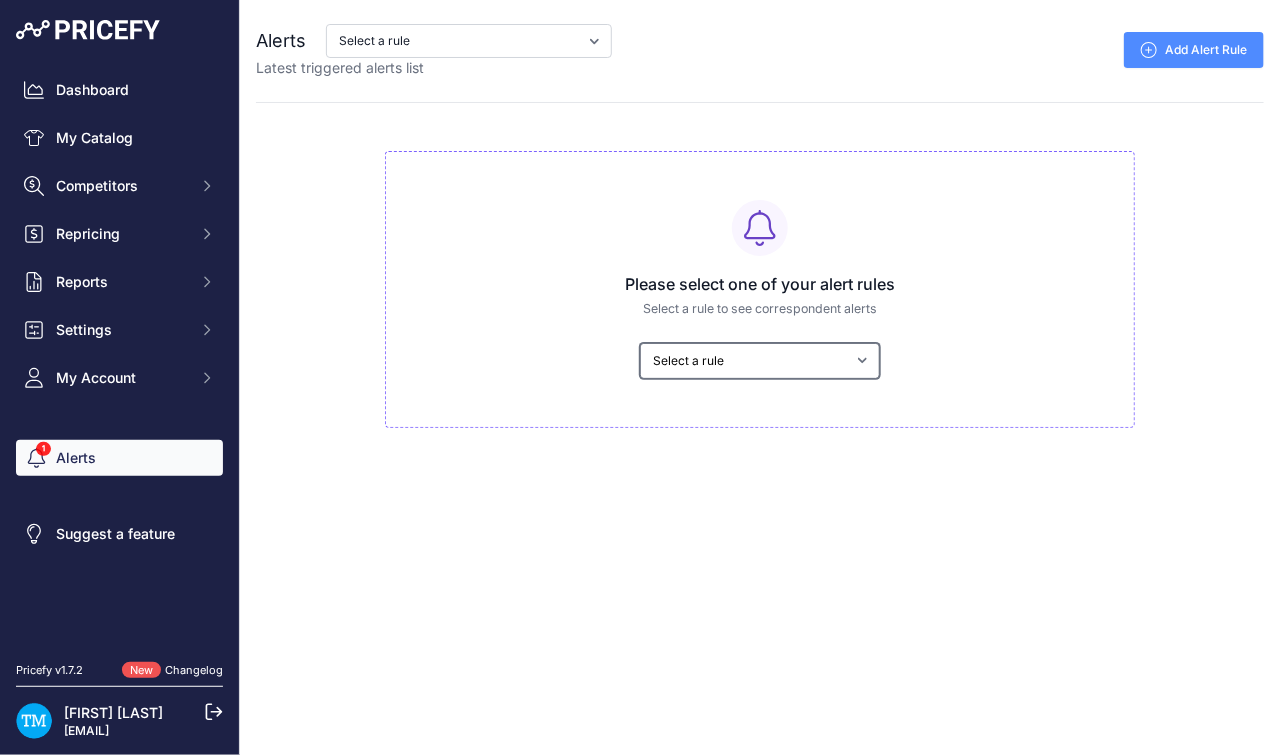 click on "Select a rule
My competitors are 5% cheaper than me" at bounding box center [760, 361] 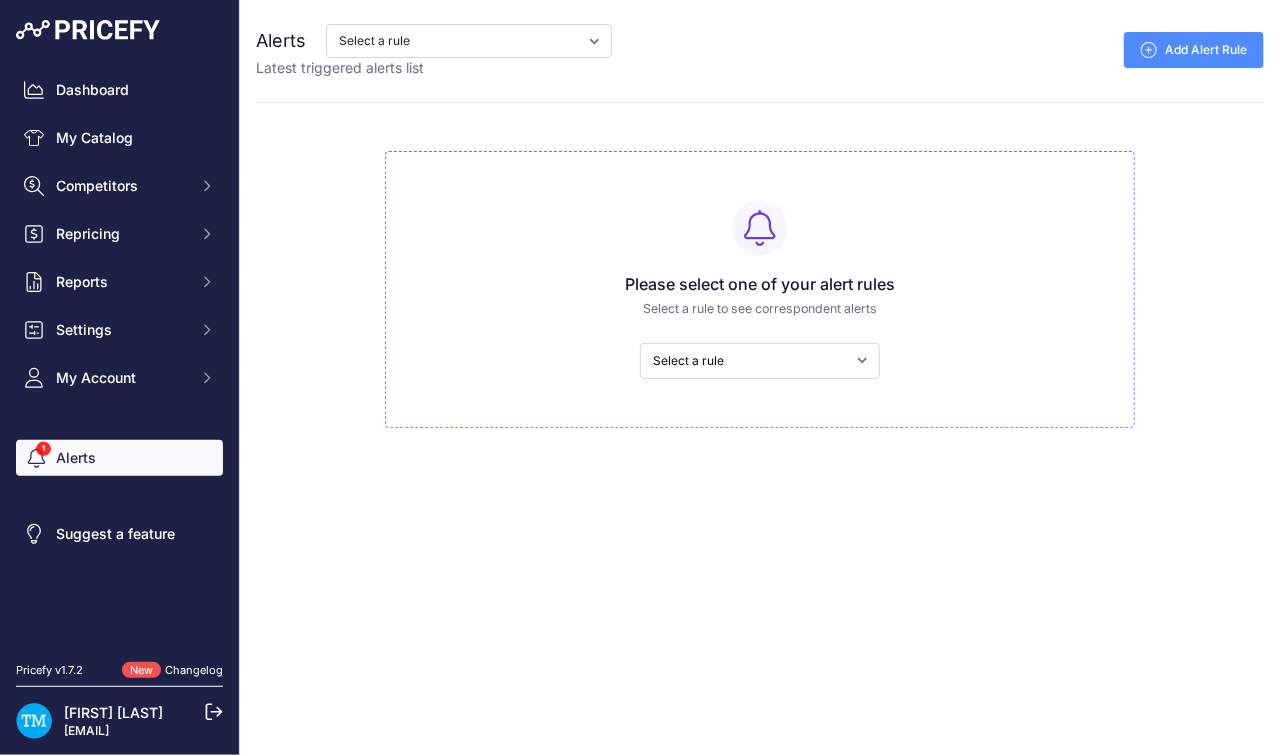 click on "Please select one of your alert rules
Select a rule to see correspondent alerts
Select a rule
My competitors are 5% cheaper than me" at bounding box center (760, 289) 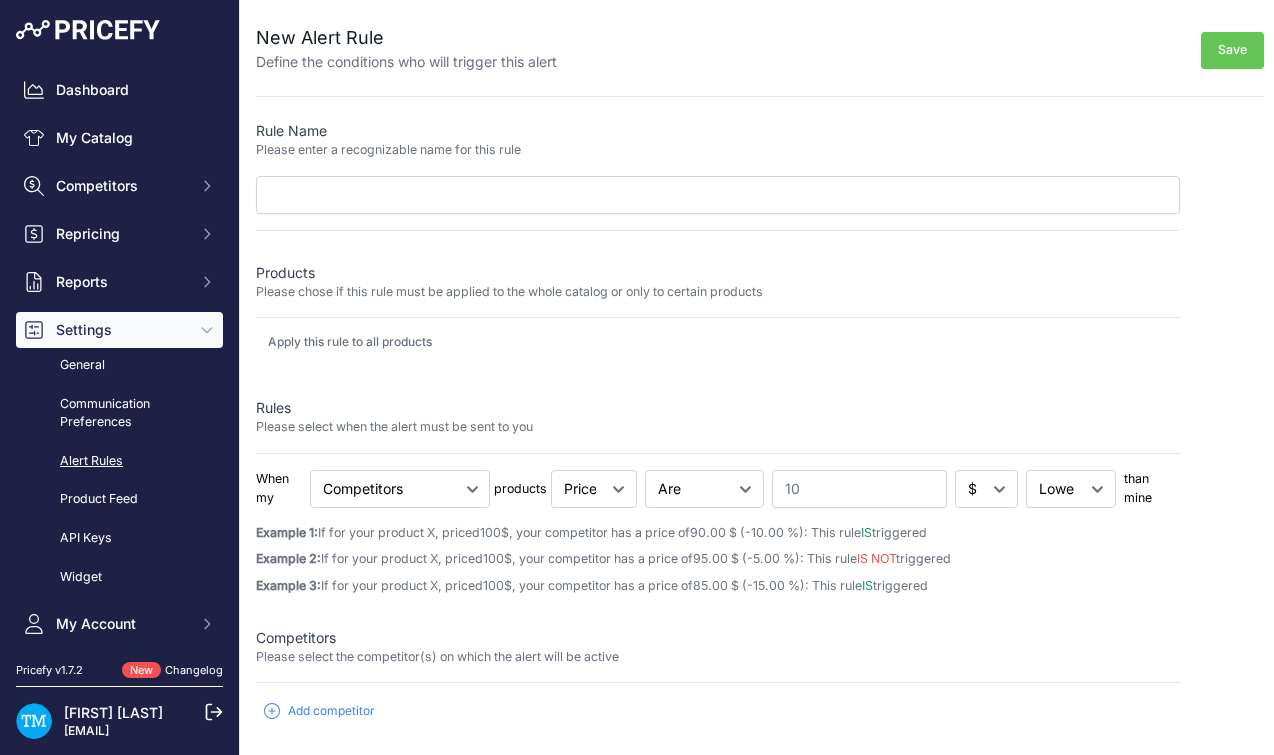 scroll, scrollTop: 0, scrollLeft: 0, axis: both 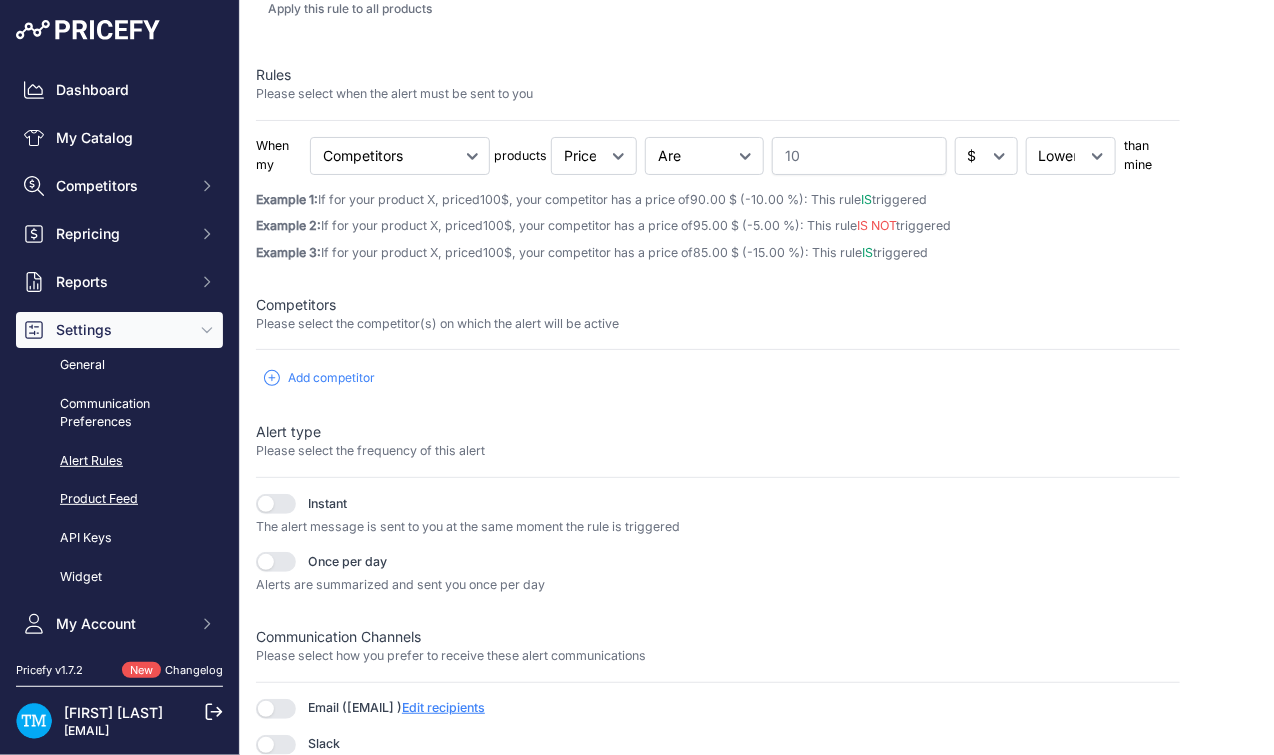 click on "Product Feed" at bounding box center [119, 499] 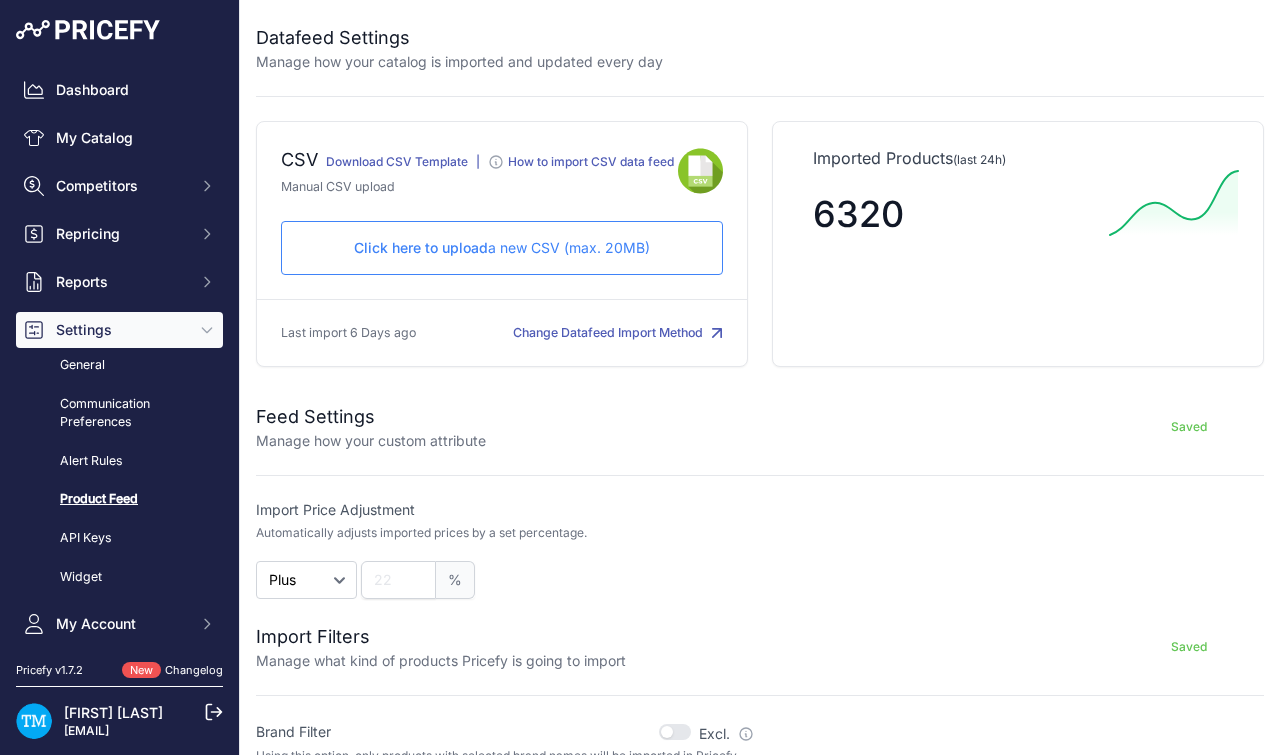 scroll, scrollTop: 0, scrollLeft: 0, axis: both 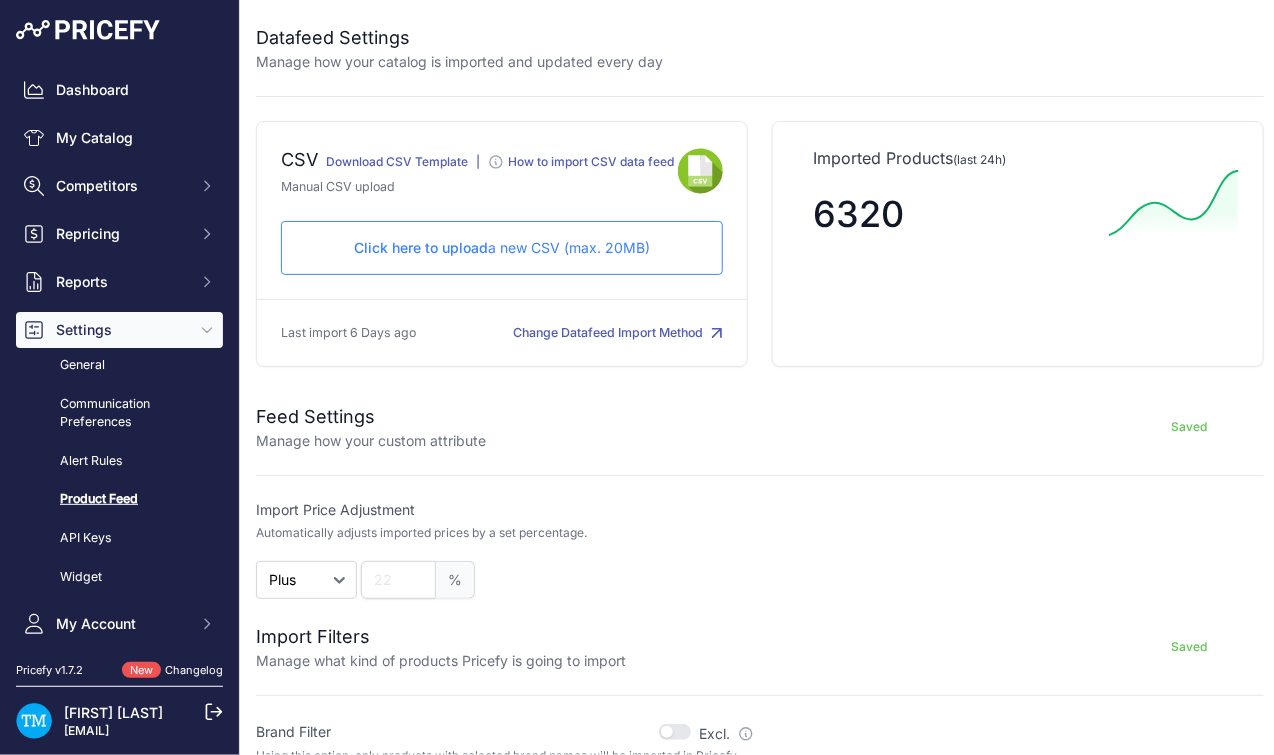 click on "Product Feed" at bounding box center (119, 499) 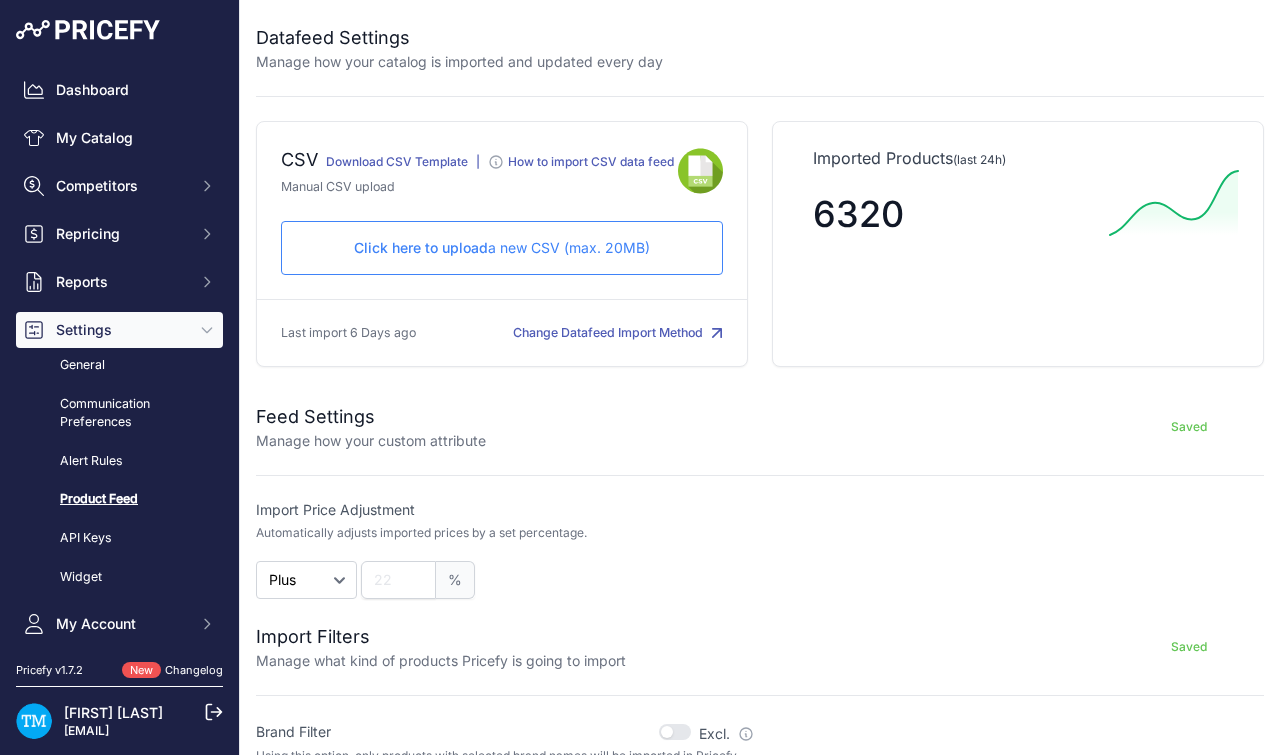 scroll, scrollTop: 0, scrollLeft: 0, axis: both 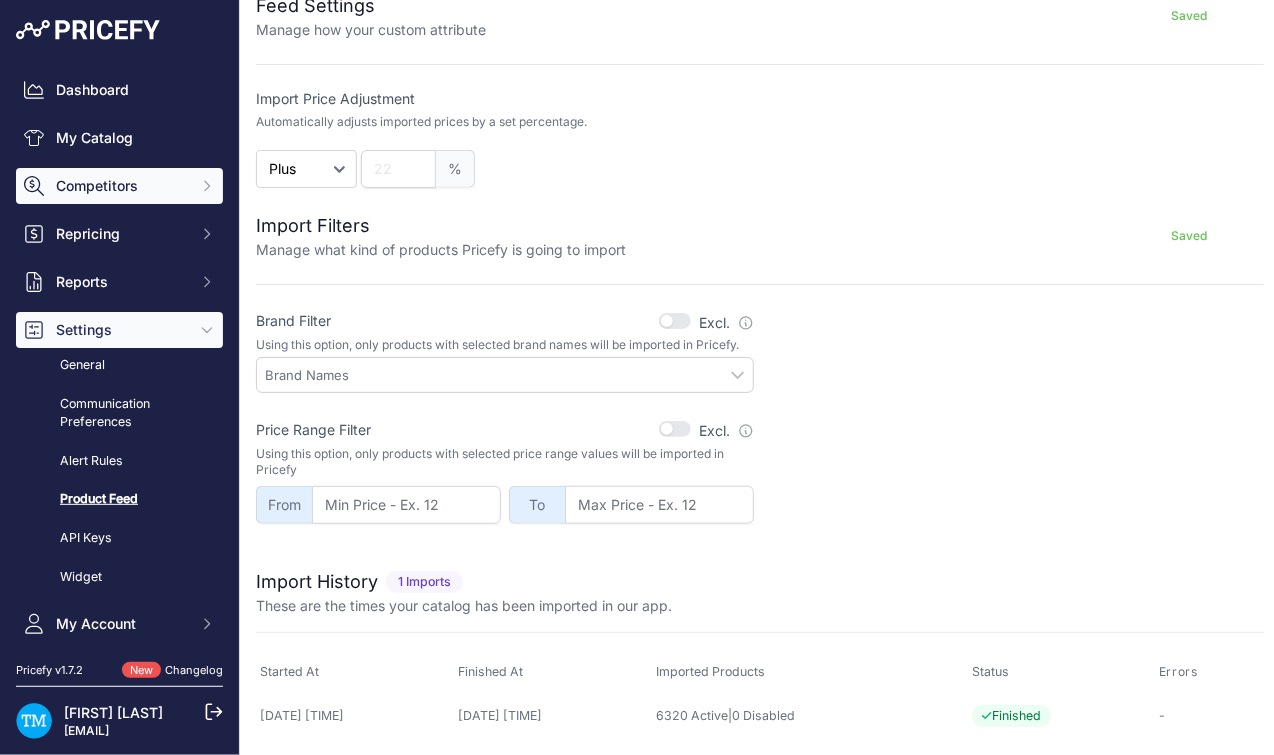 click on "Competitors" at bounding box center [121, 186] 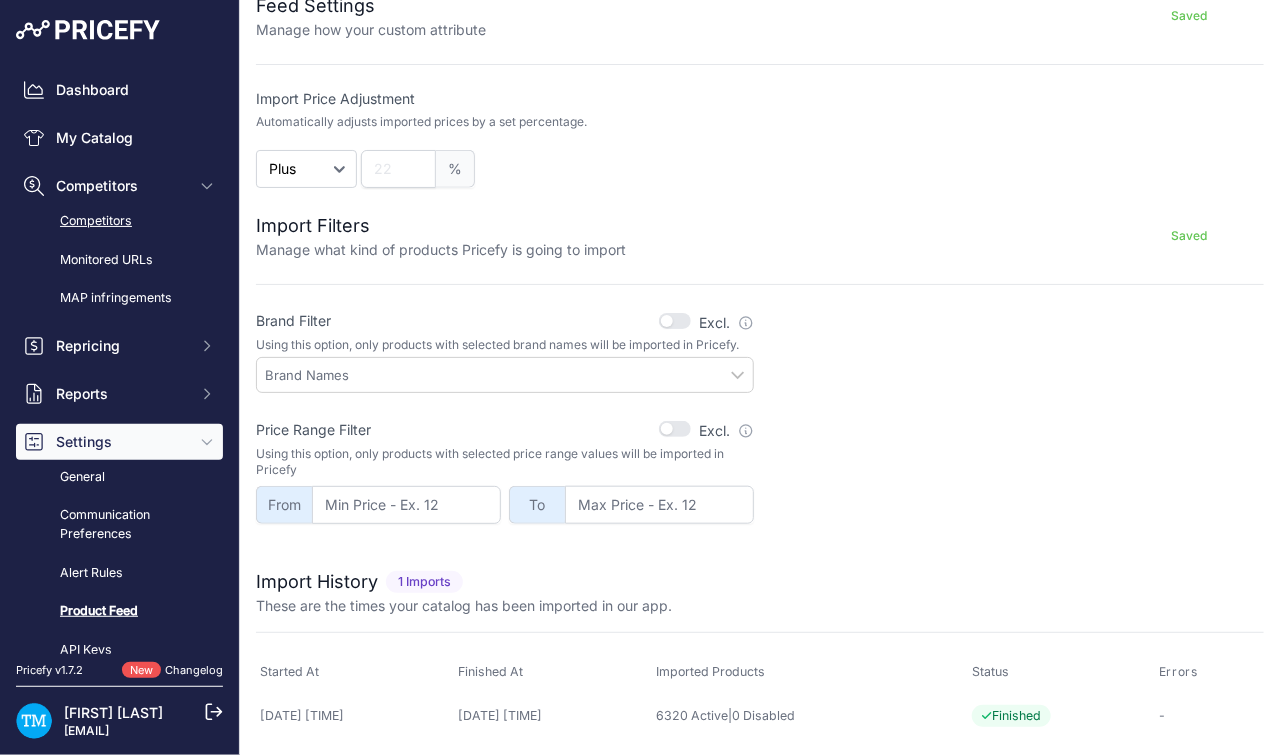 click on "Competitors" at bounding box center [119, 221] 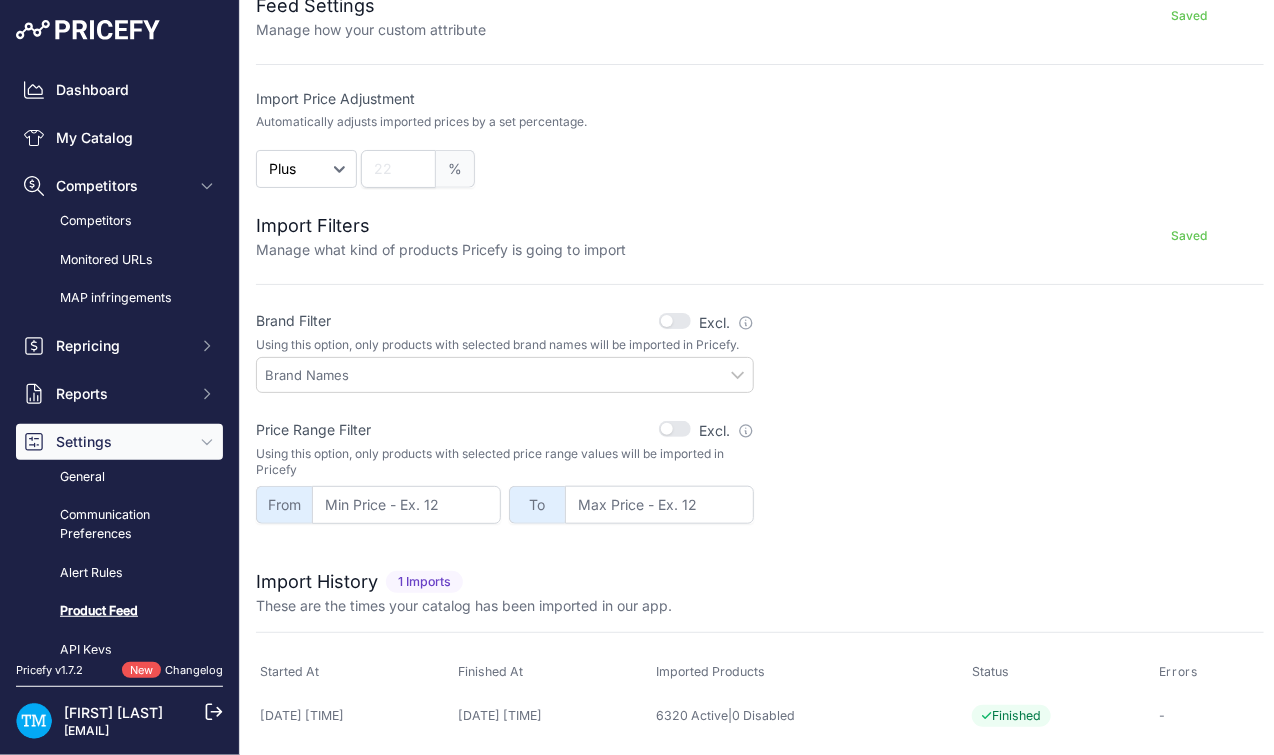 scroll, scrollTop: 0, scrollLeft: 0, axis: both 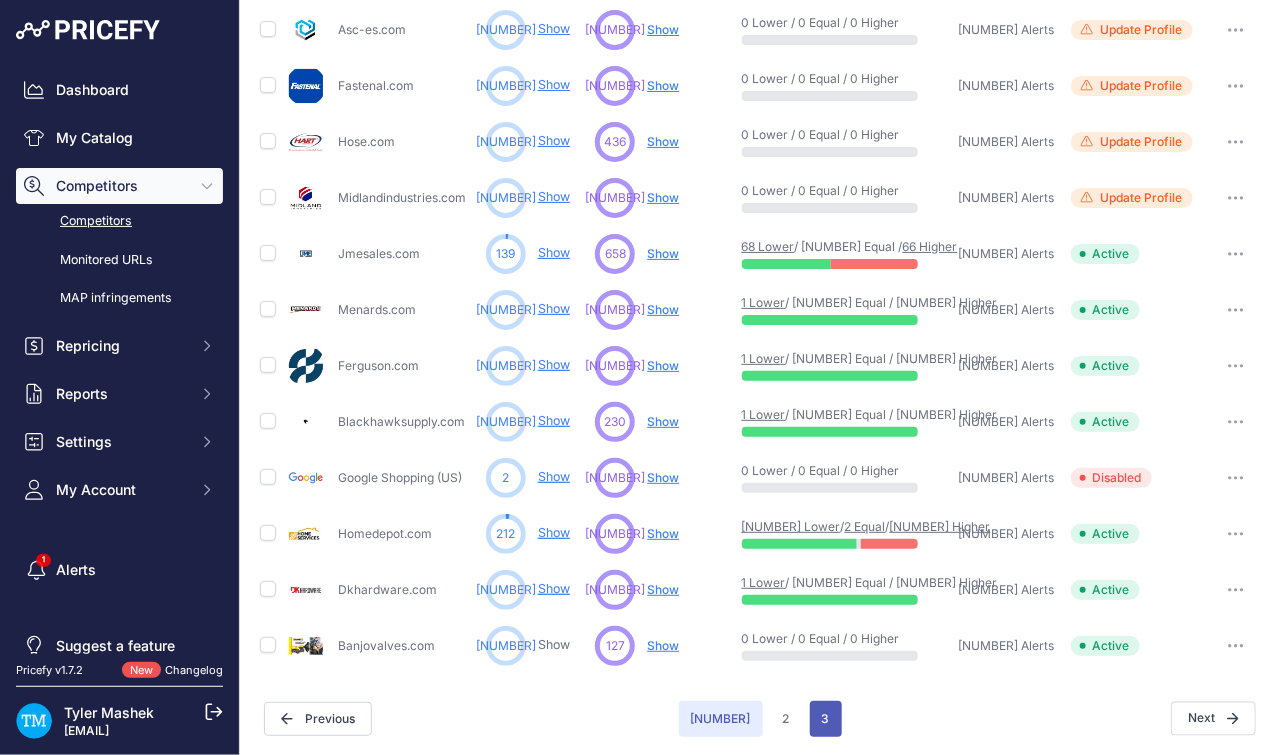 click on "3" at bounding box center [798, 719] 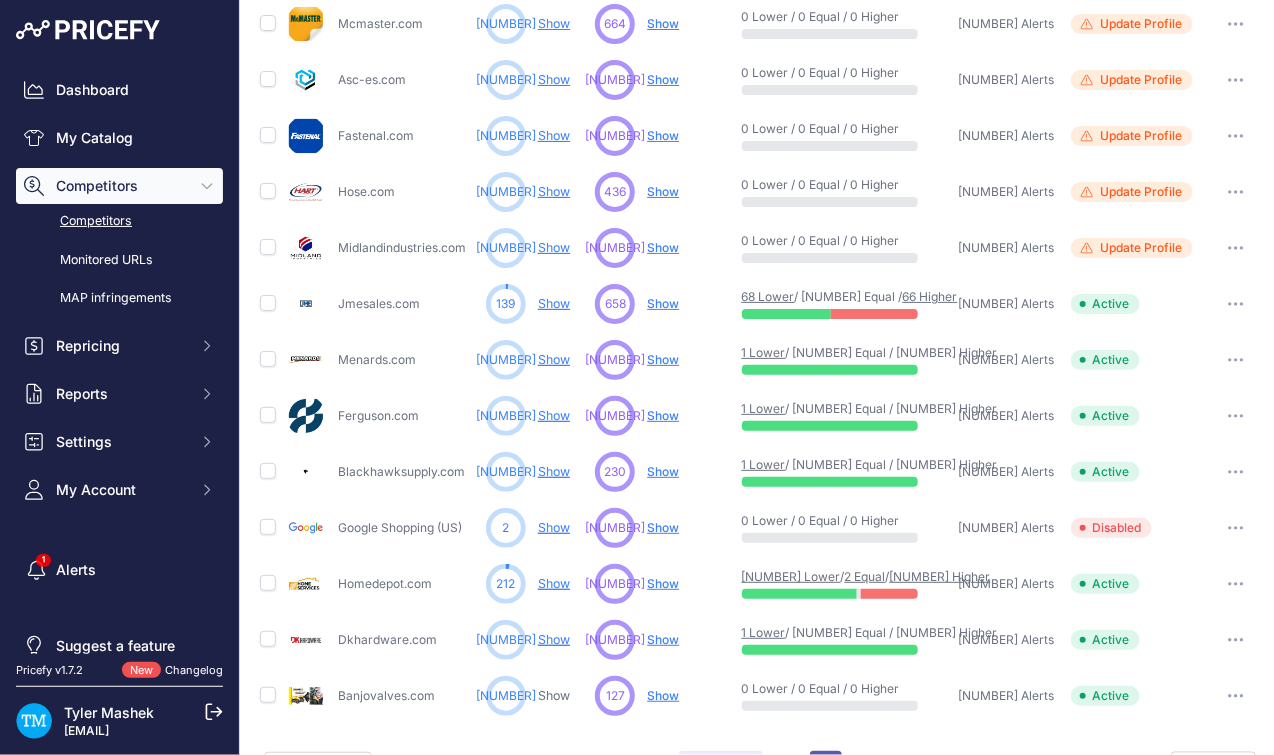 scroll, scrollTop: 934, scrollLeft: 0, axis: vertical 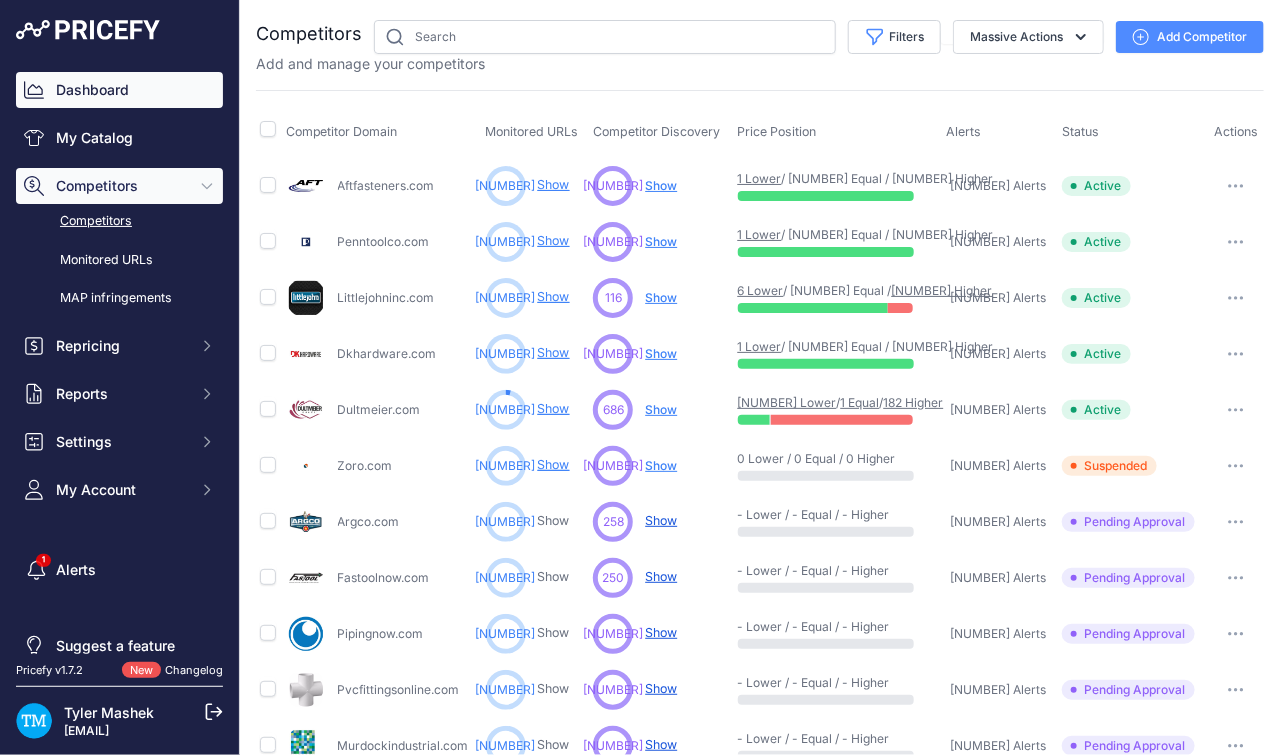 click on "Dashboard" at bounding box center [119, 90] 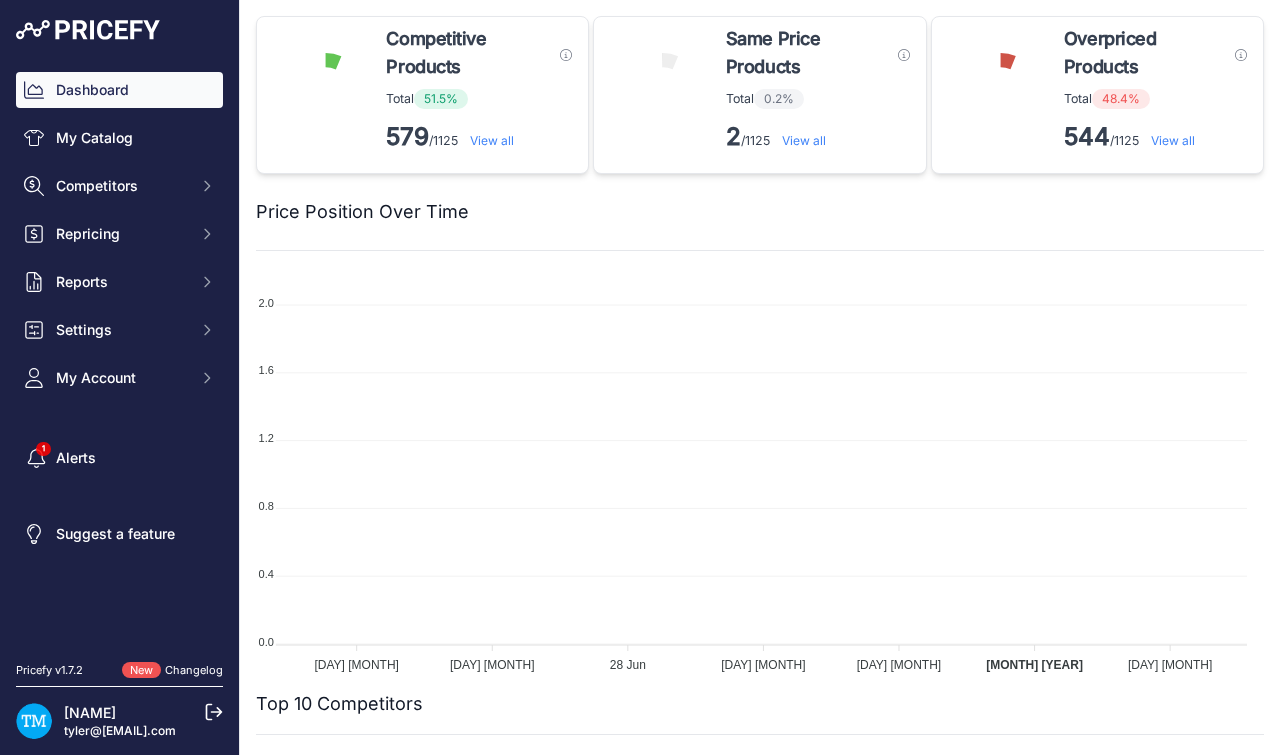 scroll, scrollTop: 0, scrollLeft: 0, axis: both 